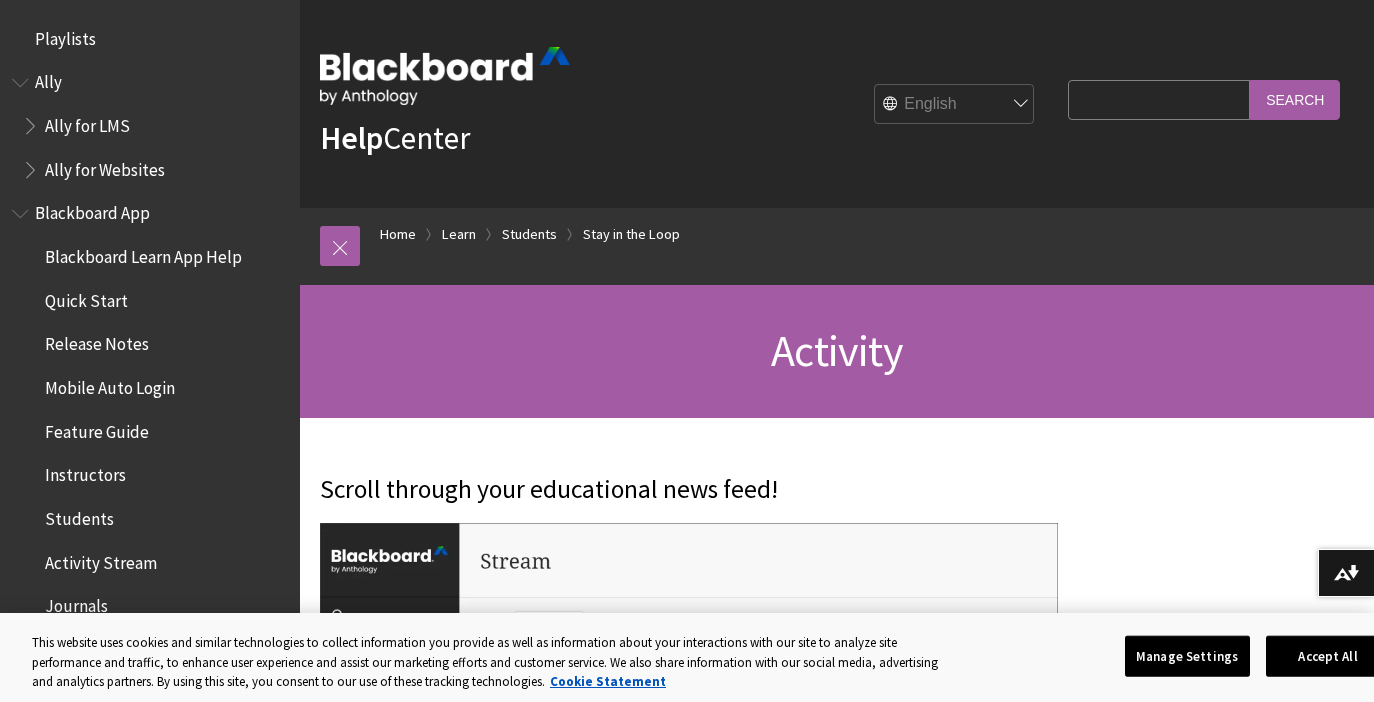 scroll, scrollTop: 135, scrollLeft: 0, axis: vertical 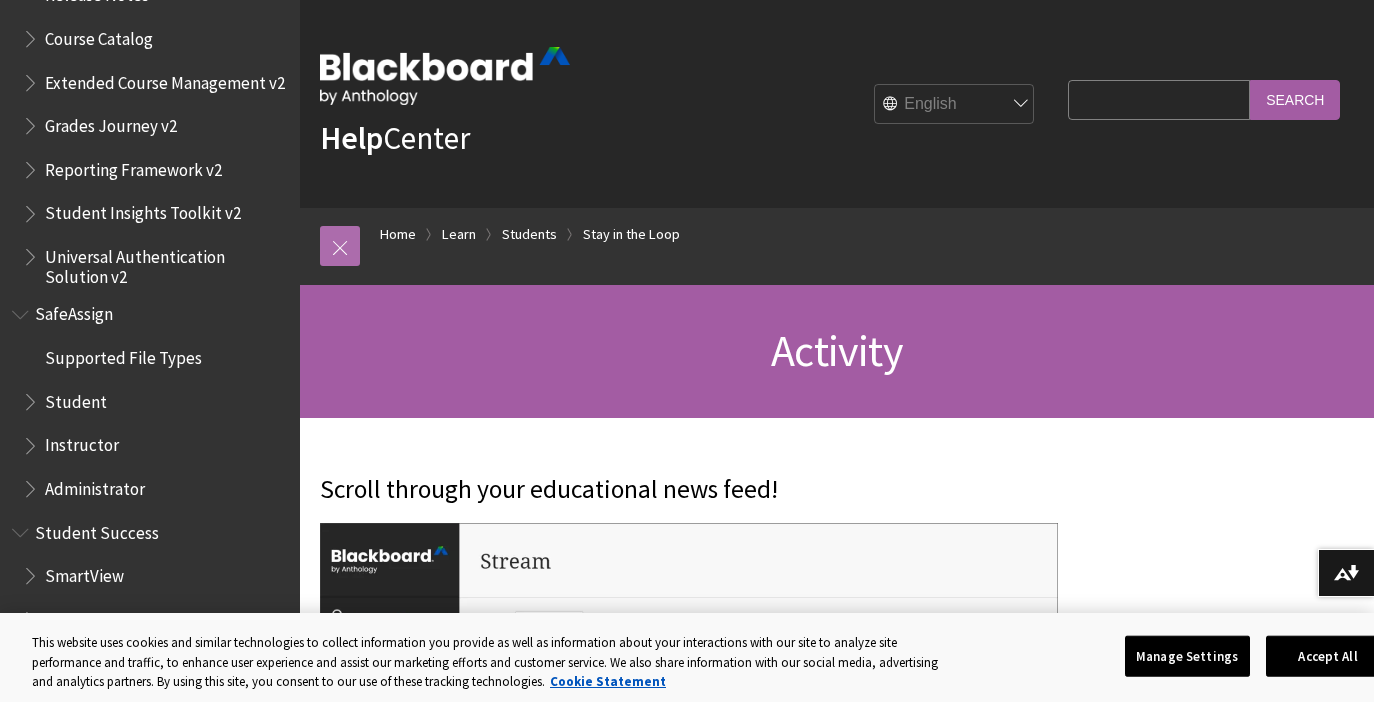 click at bounding box center (340, 246) 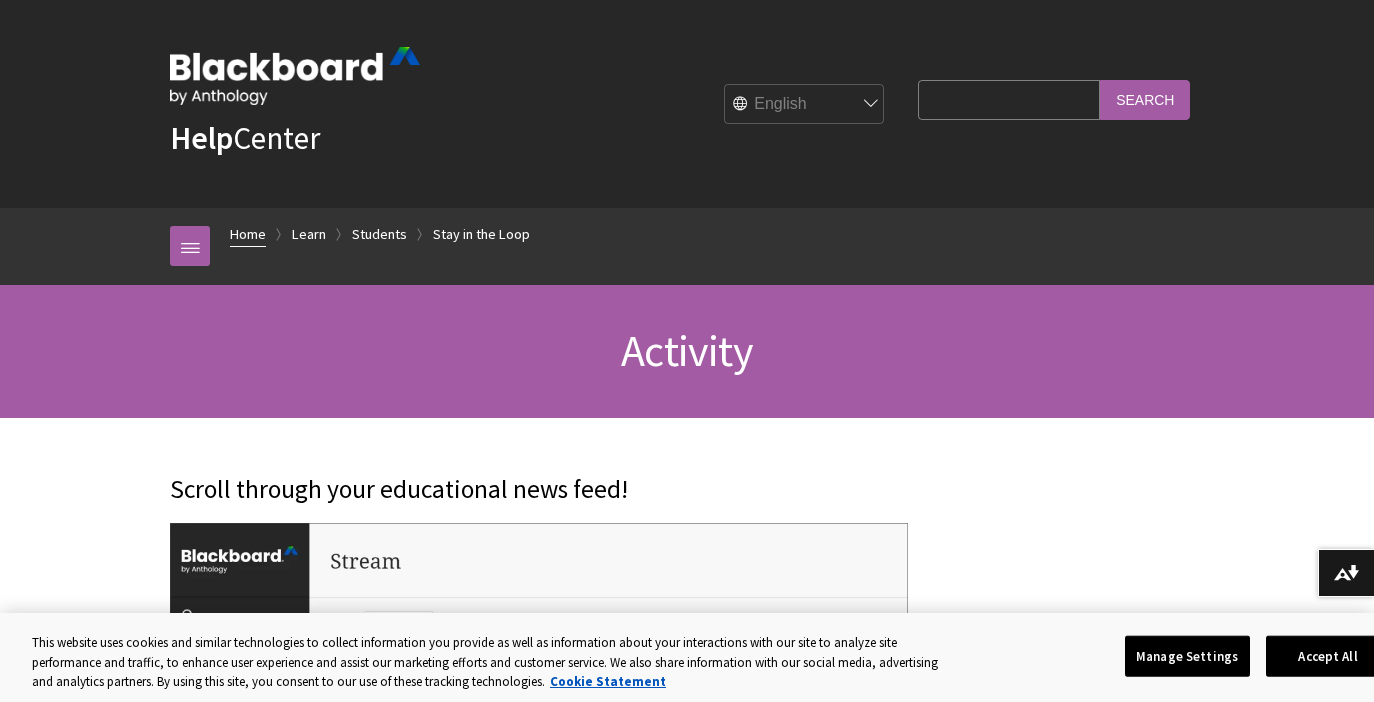 click on "Home" at bounding box center [248, 234] 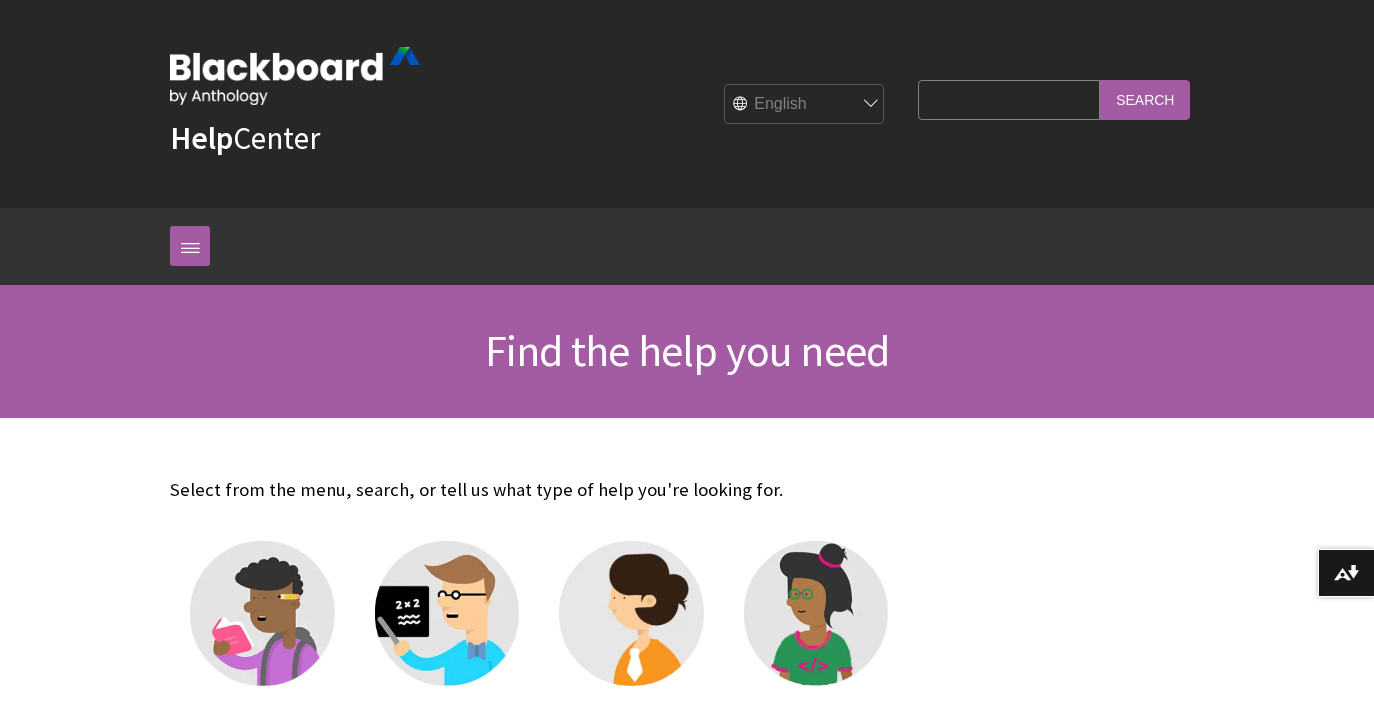 scroll, scrollTop: 0, scrollLeft: 0, axis: both 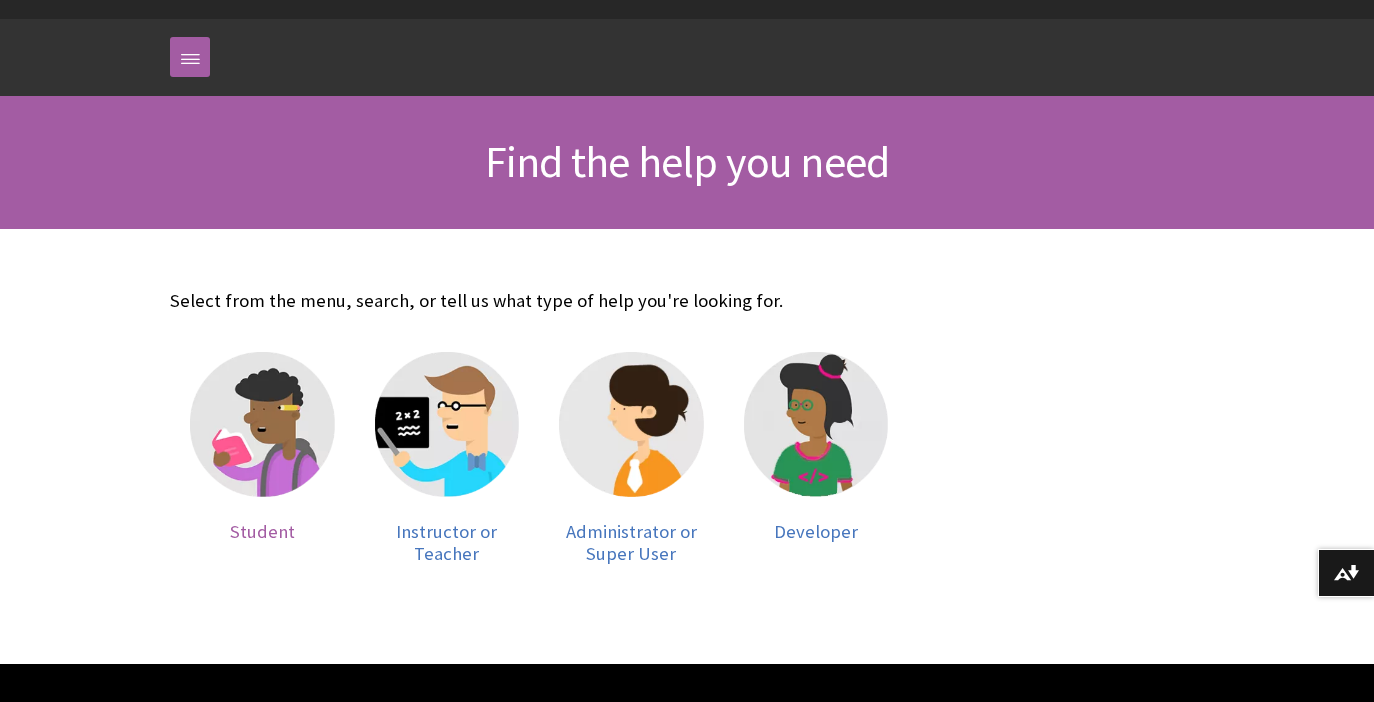 click at bounding box center [262, 424] 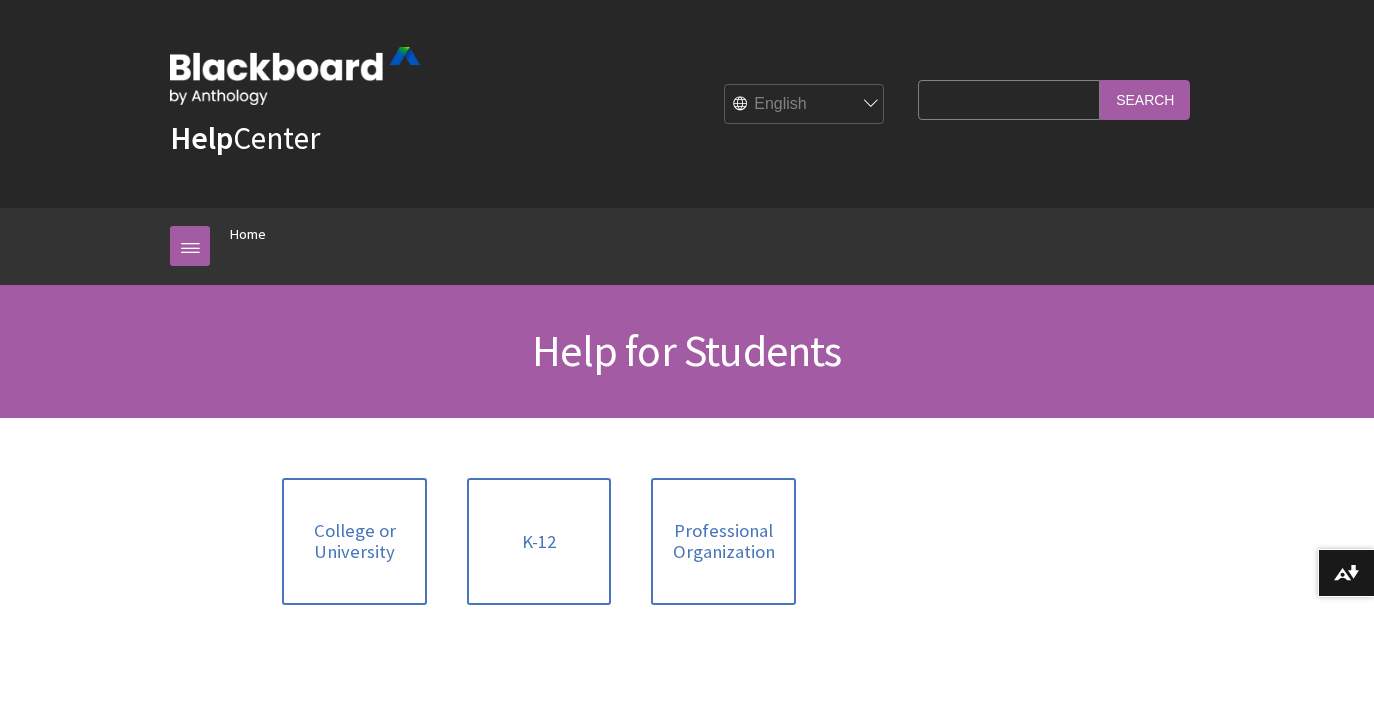 scroll, scrollTop: 0, scrollLeft: 0, axis: both 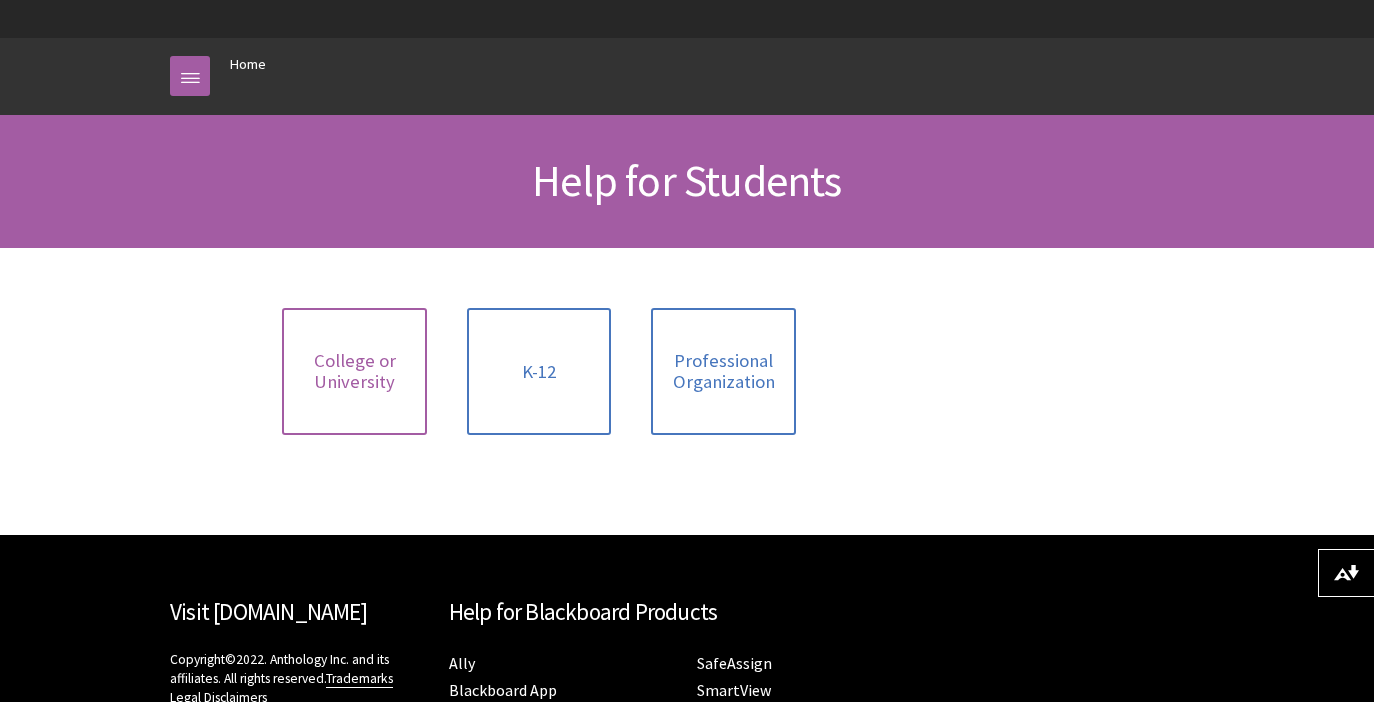 click on "College or University" at bounding box center (354, 371) 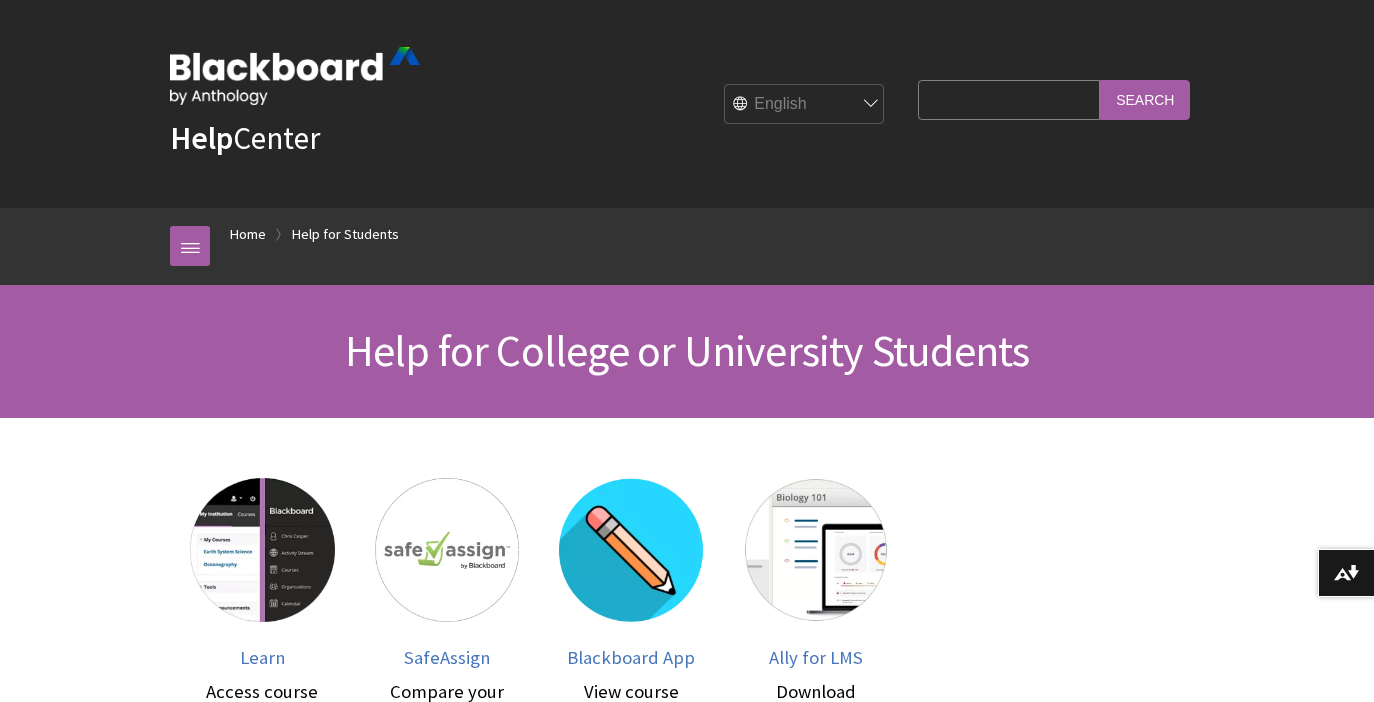 scroll, scrollTop: 0, scrollLeft: 0, axis: both 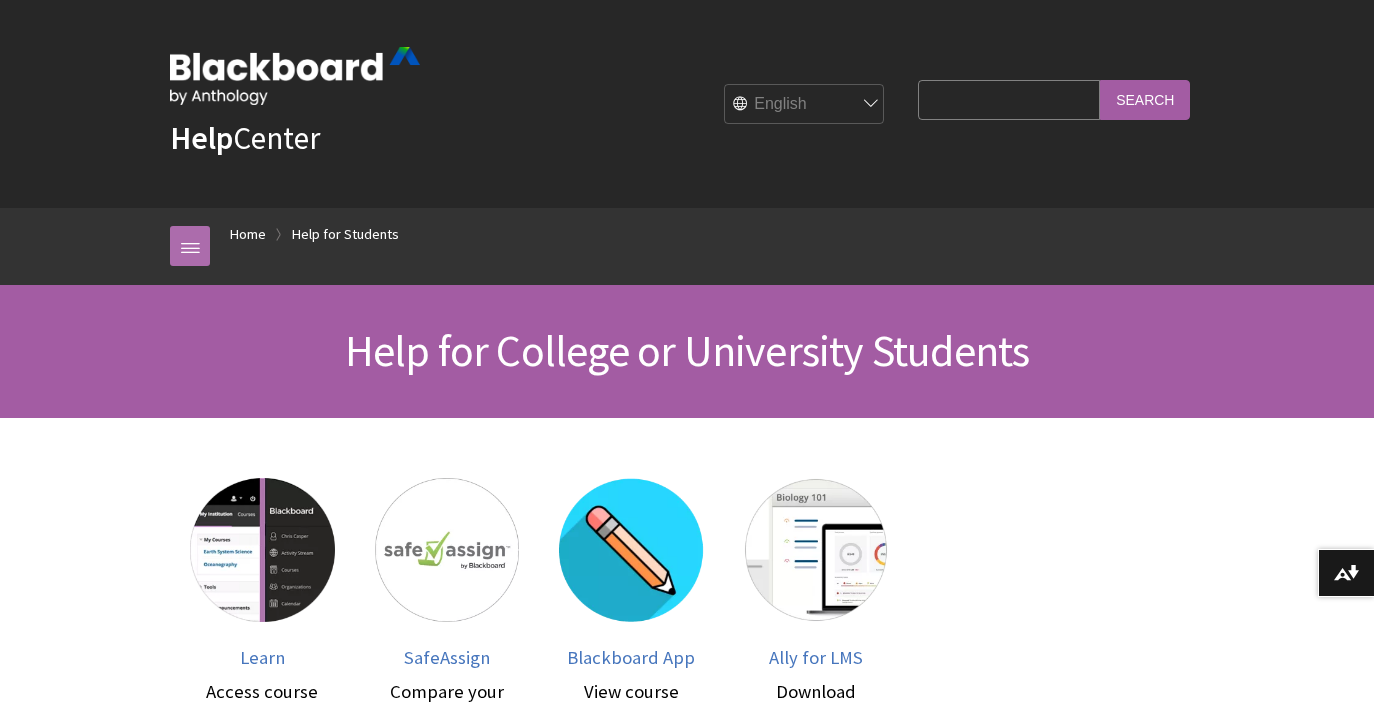 click at bounding box center (190, 246) 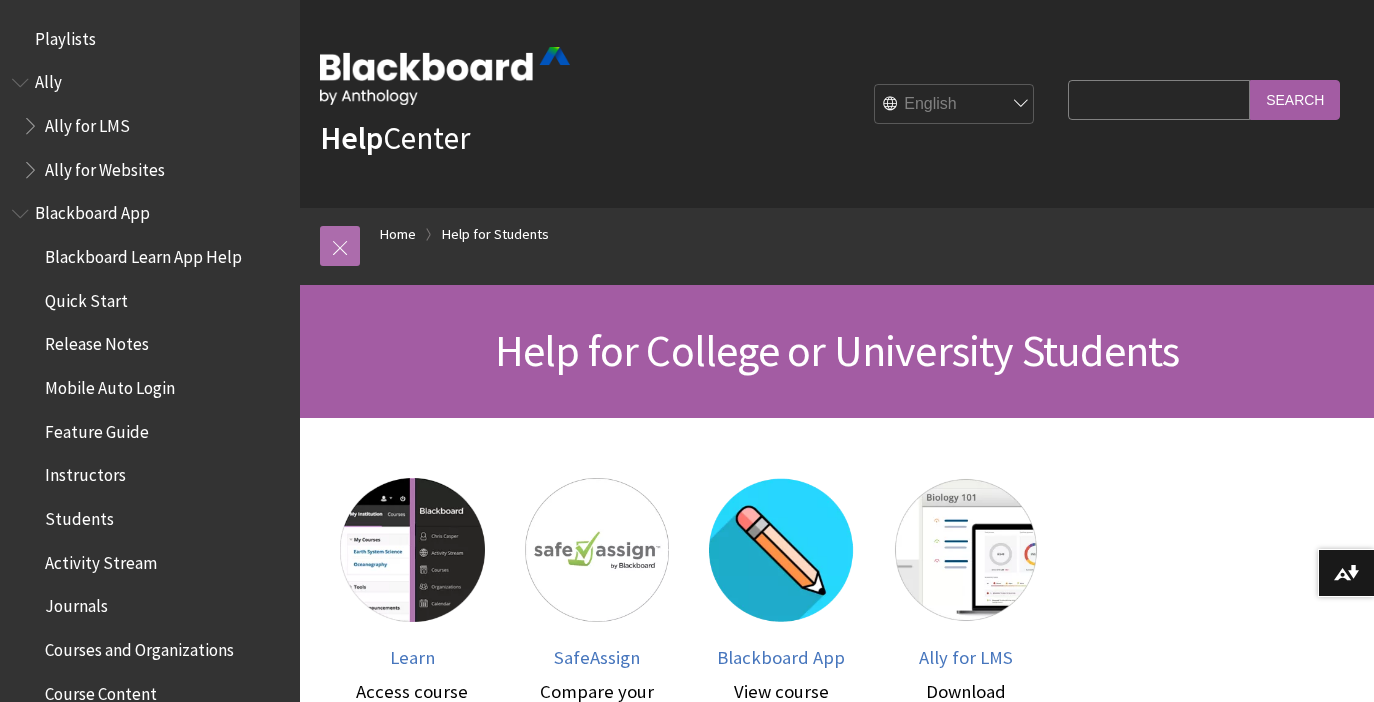 click at bounding box center [340, 246] 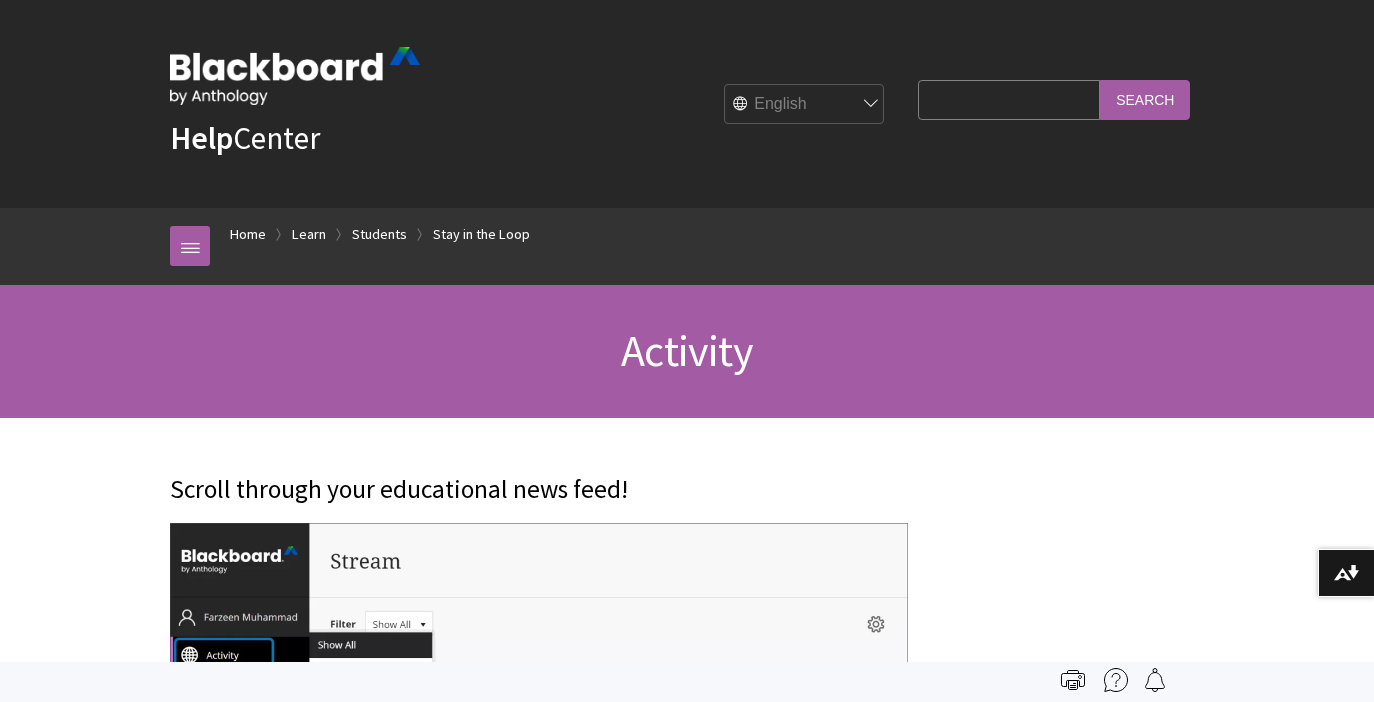 scroll, scrollTop: 0, scrollLeft: 0, axis: both 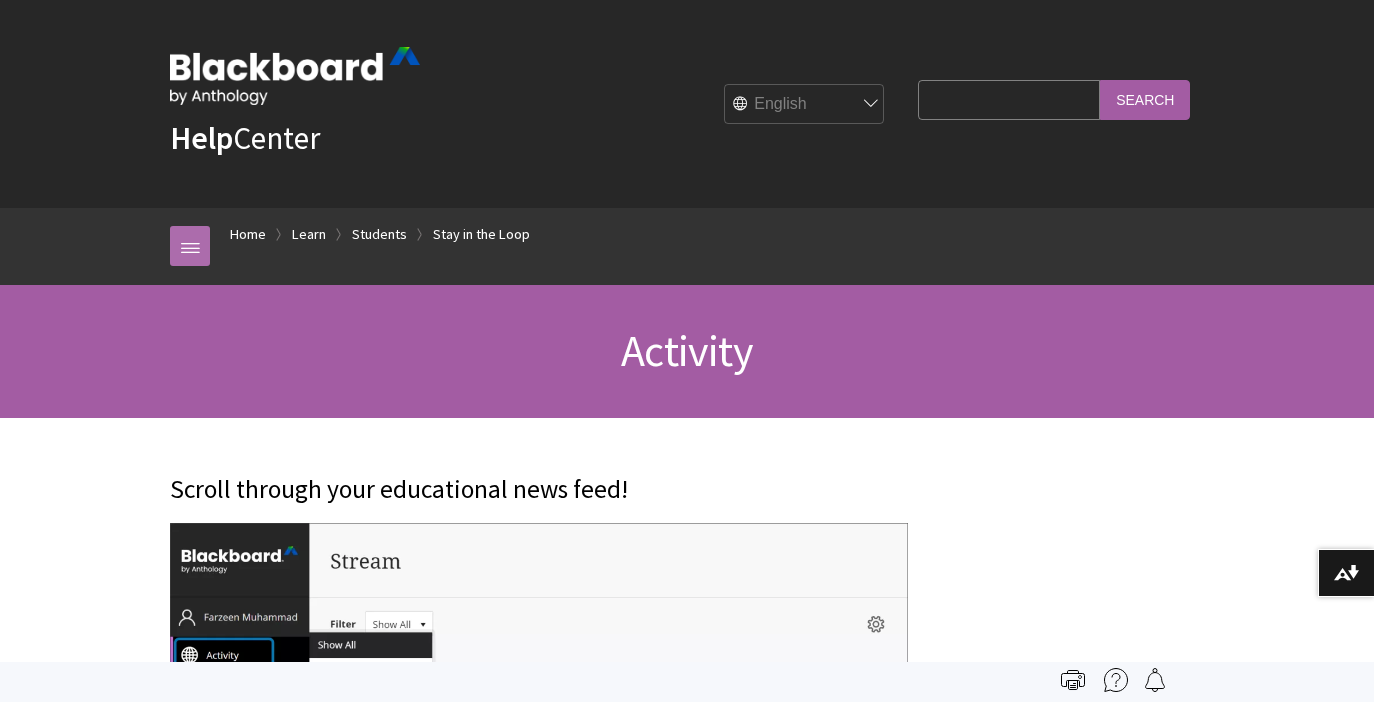 click at bounding box center [190, 246] 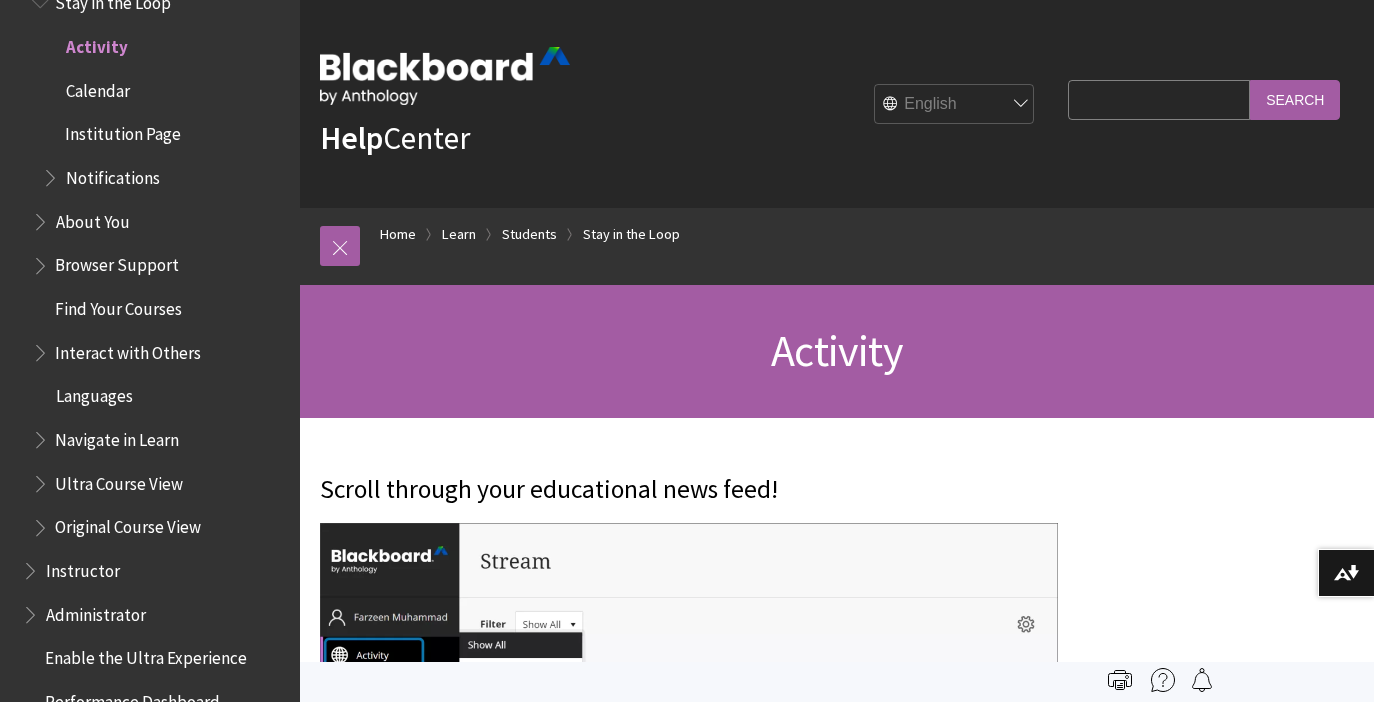 click at bounding box center [42, 261] 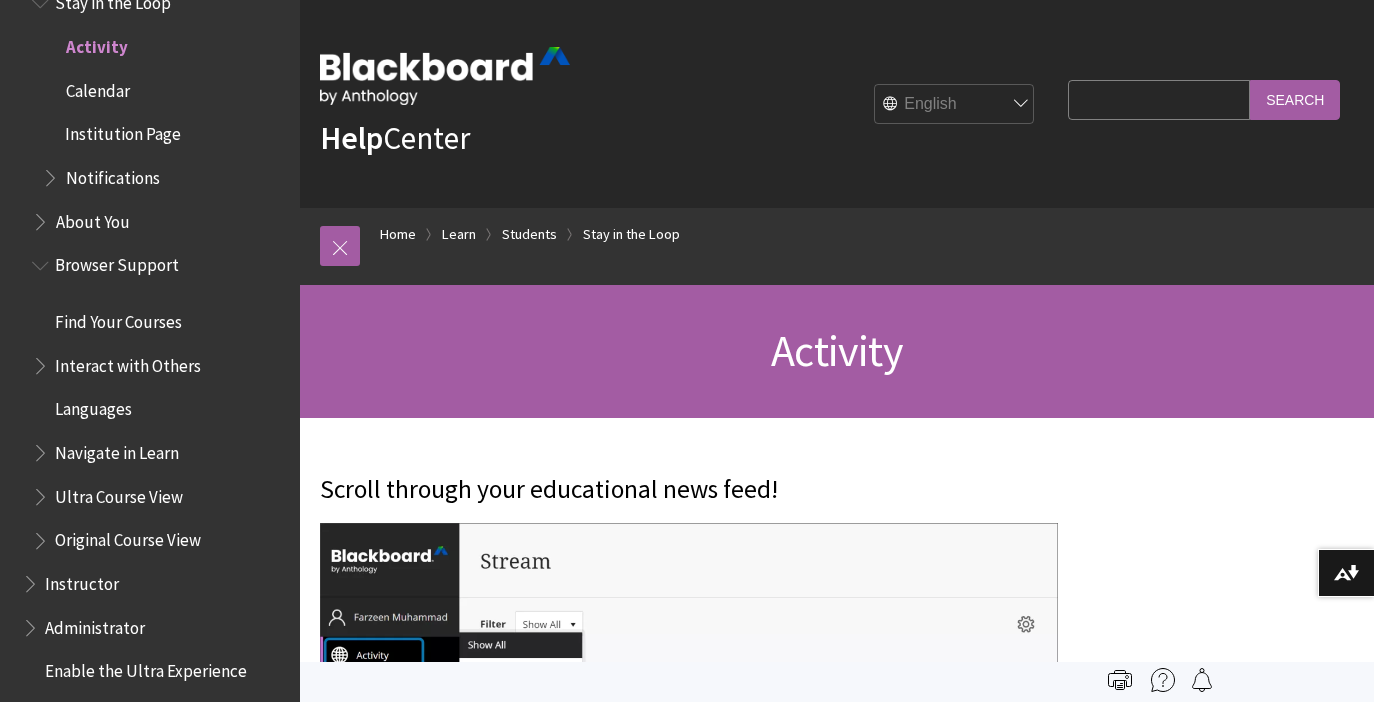 click on "Browser Support" at bounding box center [117, 262] 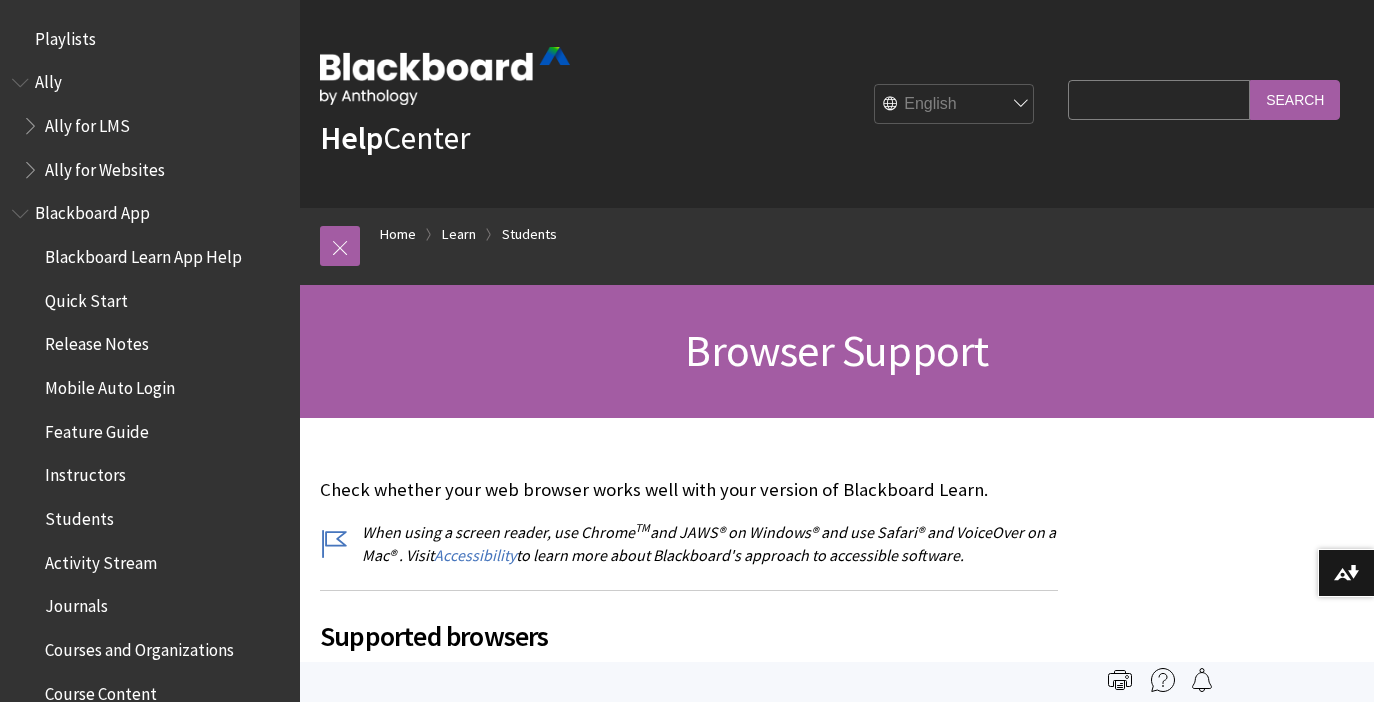 scroll, scrollTop: 0, scrollLeft: 0, axis: both 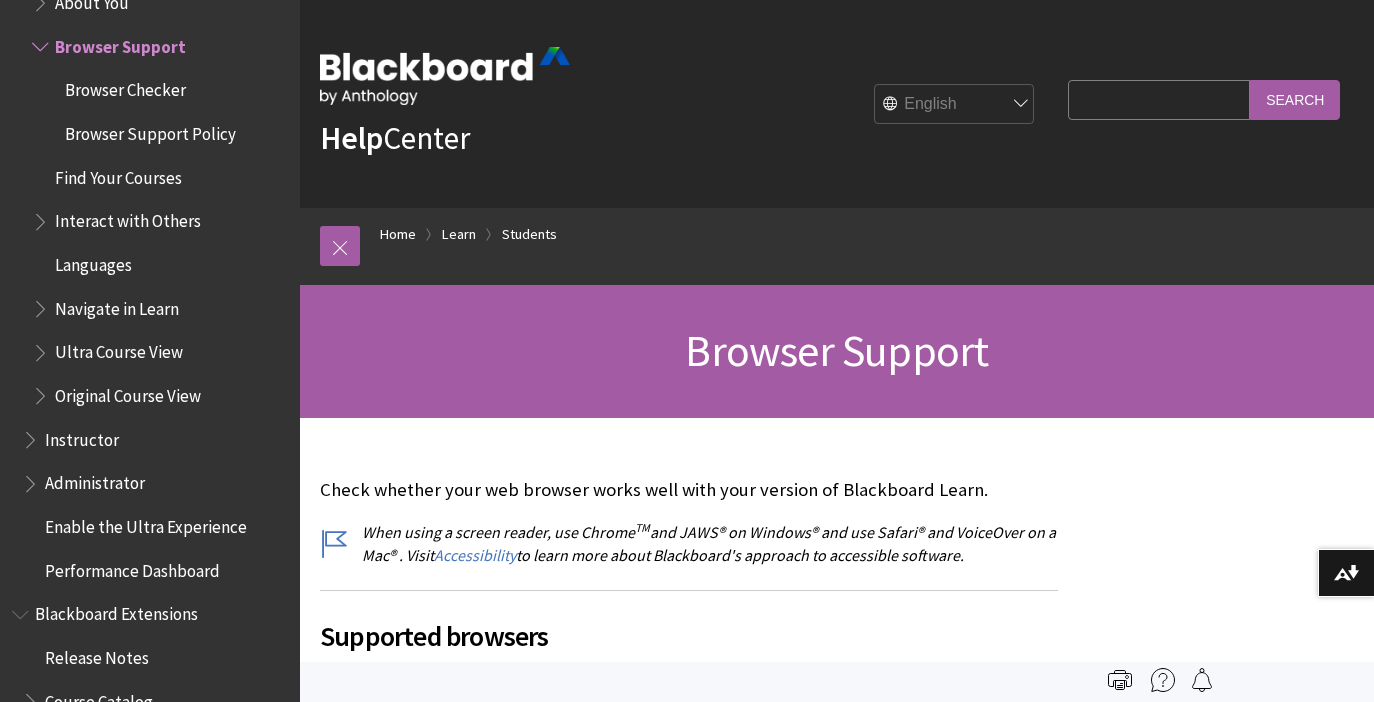 click on "Check whether your web browser works well with your version of Blackboard Learn. When using a screen reader, use Chrome TM and JAWS® on Windows® and use Safari® and VoiceOver on a Mac® . Visit  Accessibility  to learn more about Blackboard's approach to accessible software. Supported browsers For Blackboard Learn, Anthology supports Google Chrome™, Mozilla® Firefox®, Apple® Safari®, and Microsoft® Edge® desktop and mobile browsers. All these browsers apply updates automatically for most users. Anthology makes every effort to support the most recent version upon release. For these supported browsers, these are the supported versions: Google Chrome™, most recent stable version and two preceding versions. Mozilla® Firefox®, most recent stable version and two preceding versions. Apple® Safari® for MacOS and iOS, two most recent major versions. Microsoft® Edge®1 most recent stable version and two preceding versions Run the browser checker Browser Support Policy . Chrome" at bounding box center (689, 1308) 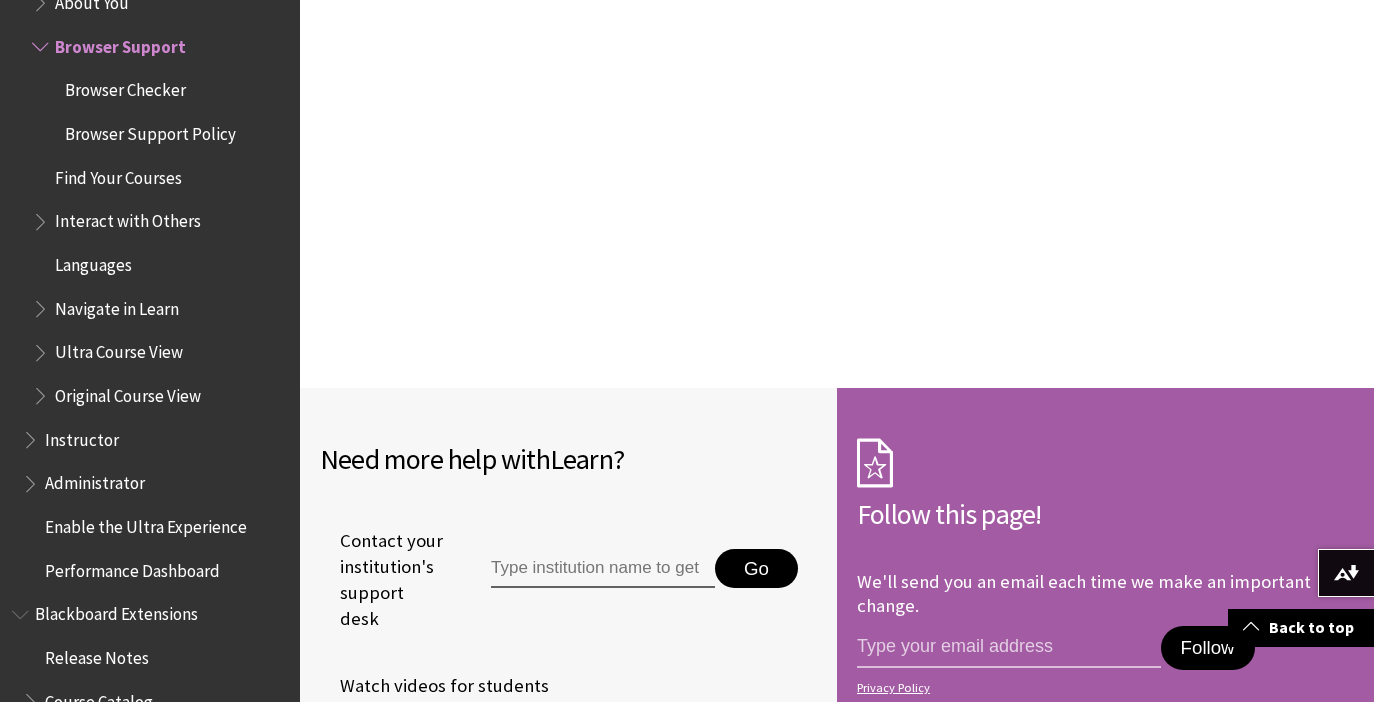 scroll, scrollTop: 2523, scrollLeft: 0, axis: vertical 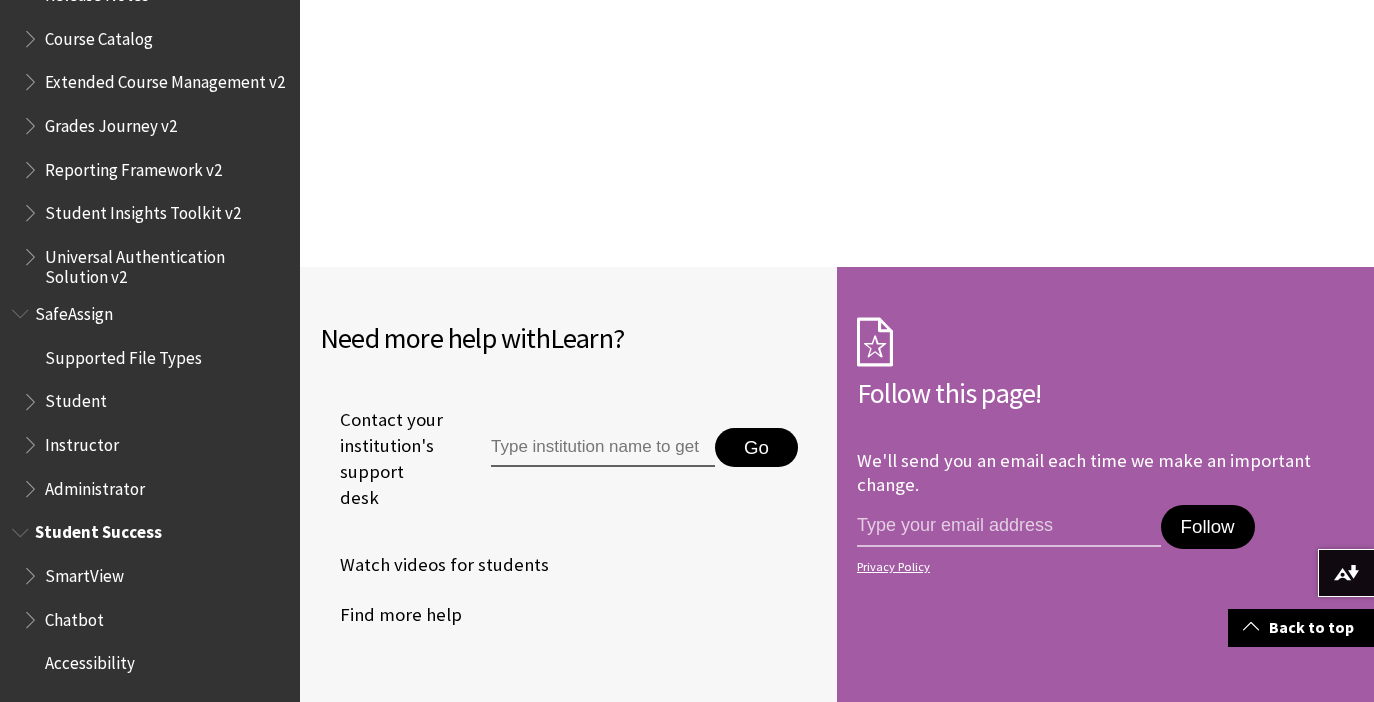 click on "Accessibility" at bounding box center (90, 659) 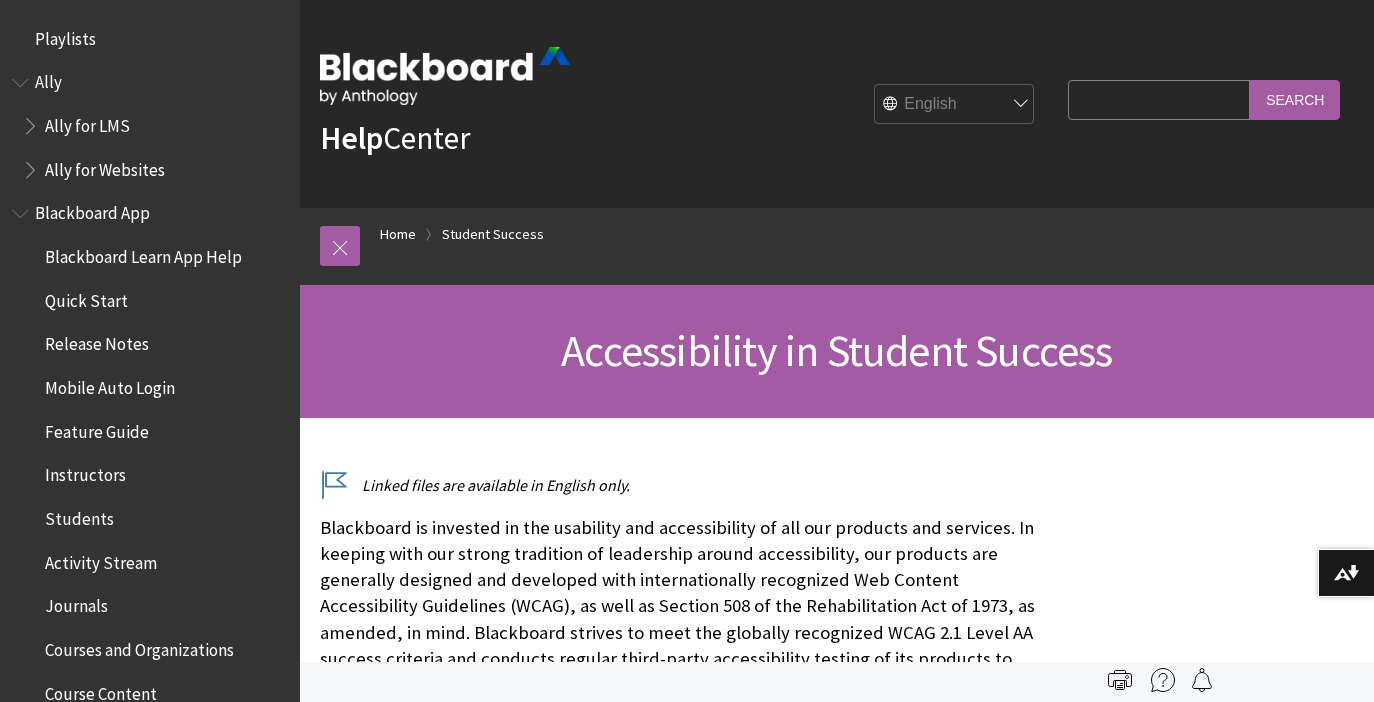 scroll, scrollTop: 0, scrollLeft: 0, axis: both 